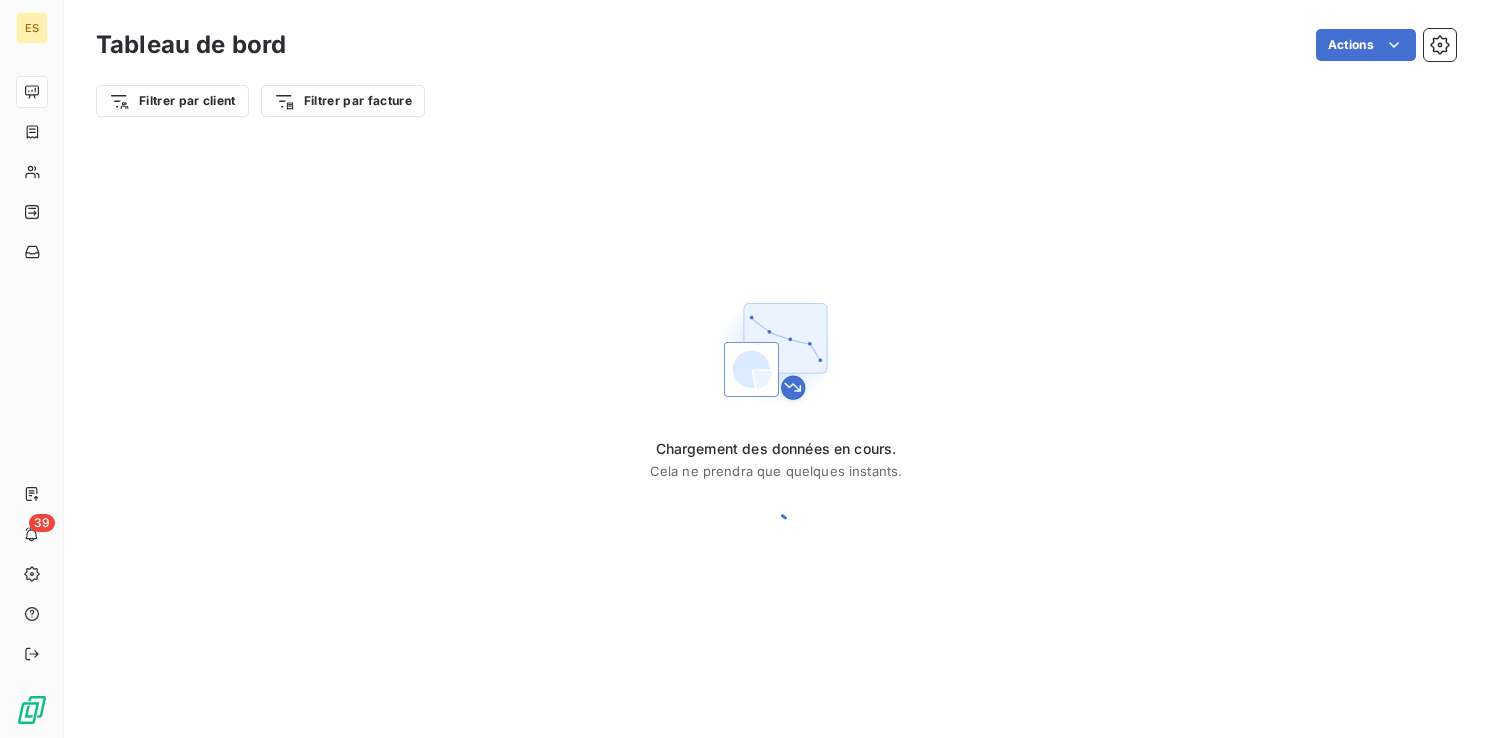 scroll, scrollTop: 0, scrollLeft: 0, axis: both 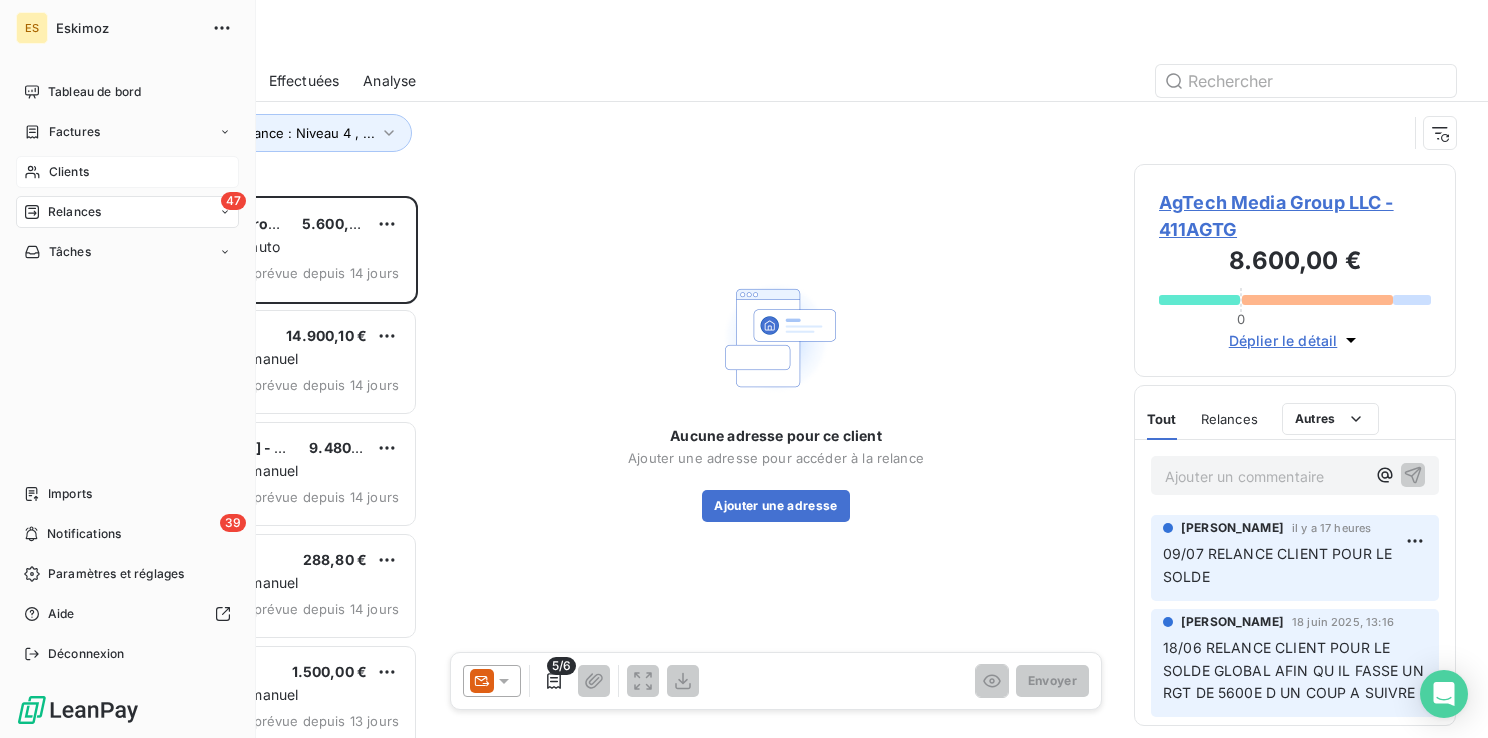 click on "Clients" at bounding box center (69, 172) 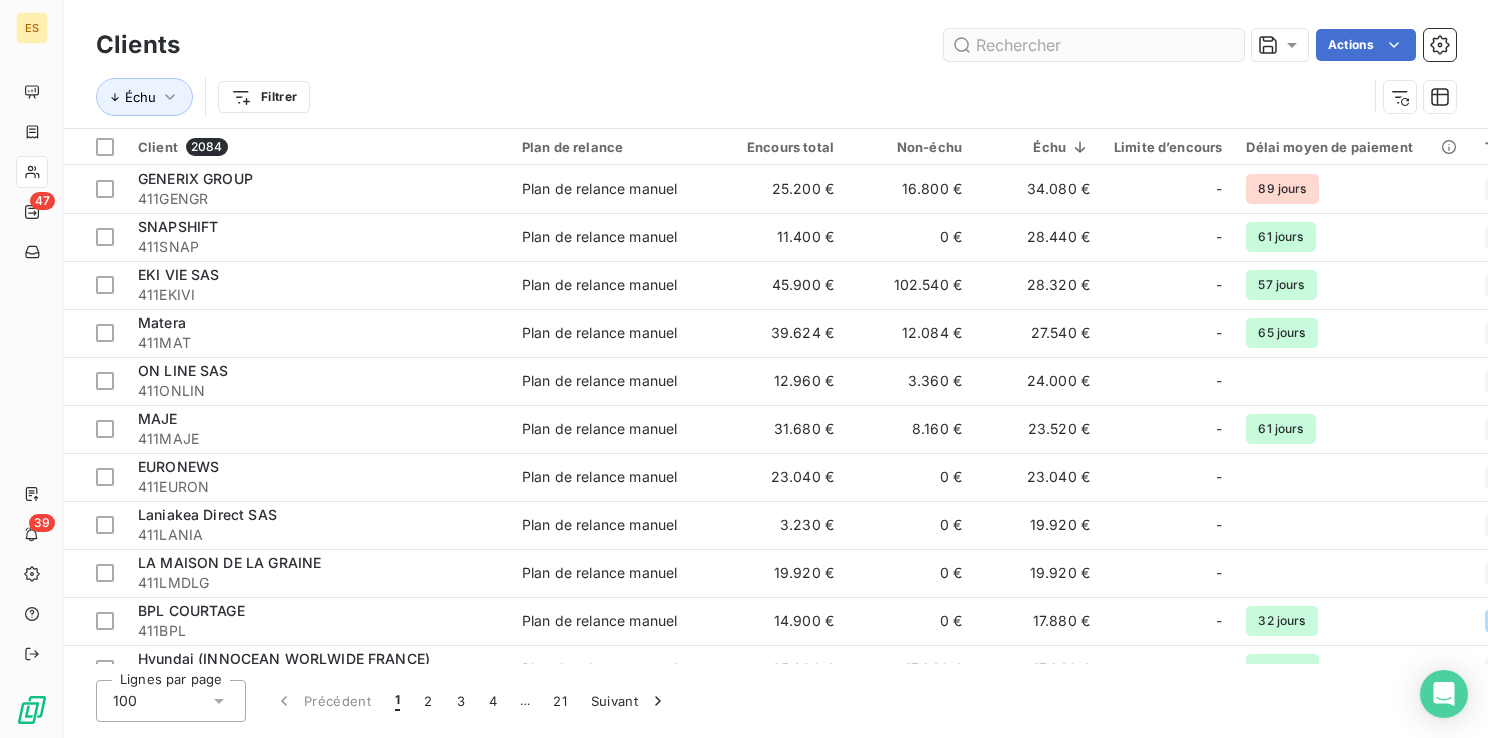 click at bounding box center (1094, 45) 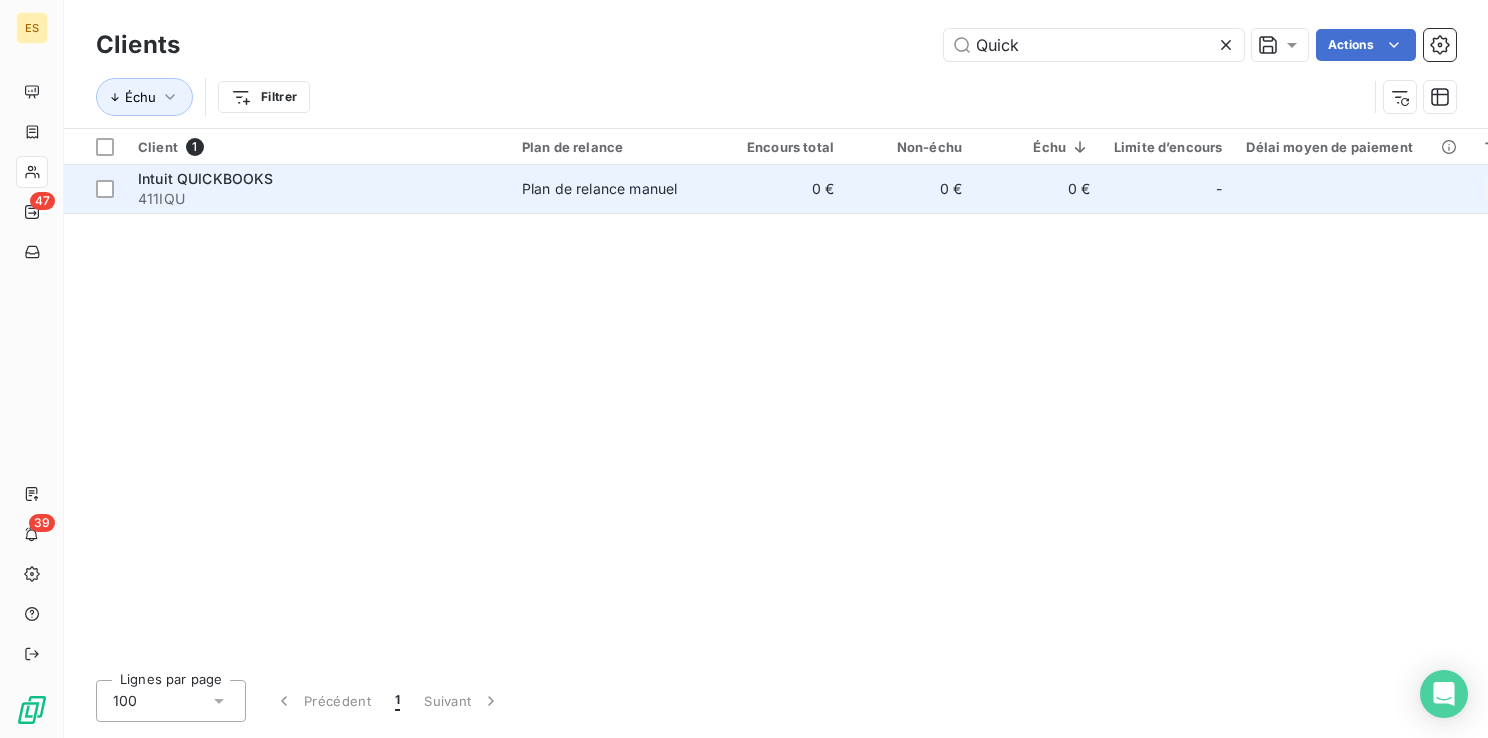 type on "Quick" 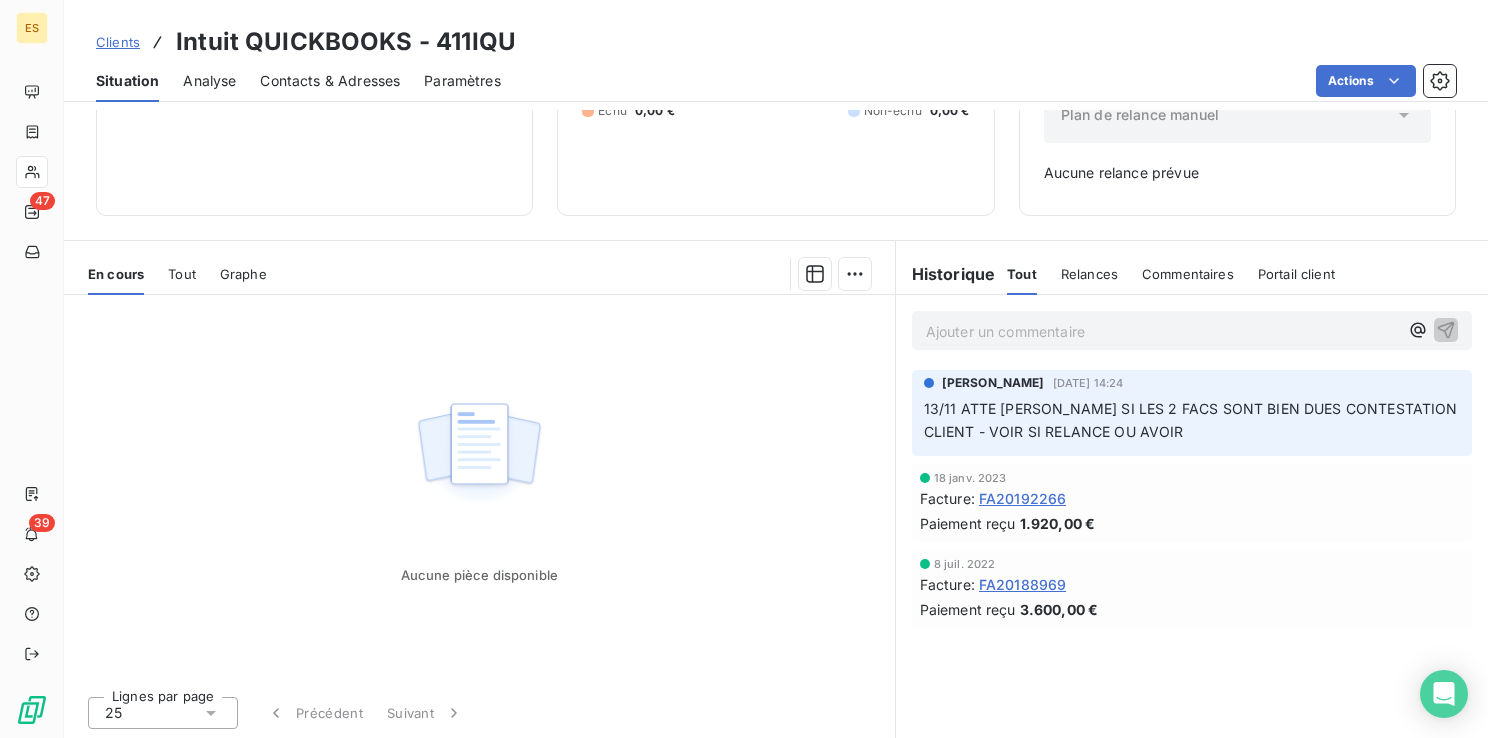 scroll, scrollTop: 0, scrollLeft: 0, axis: both 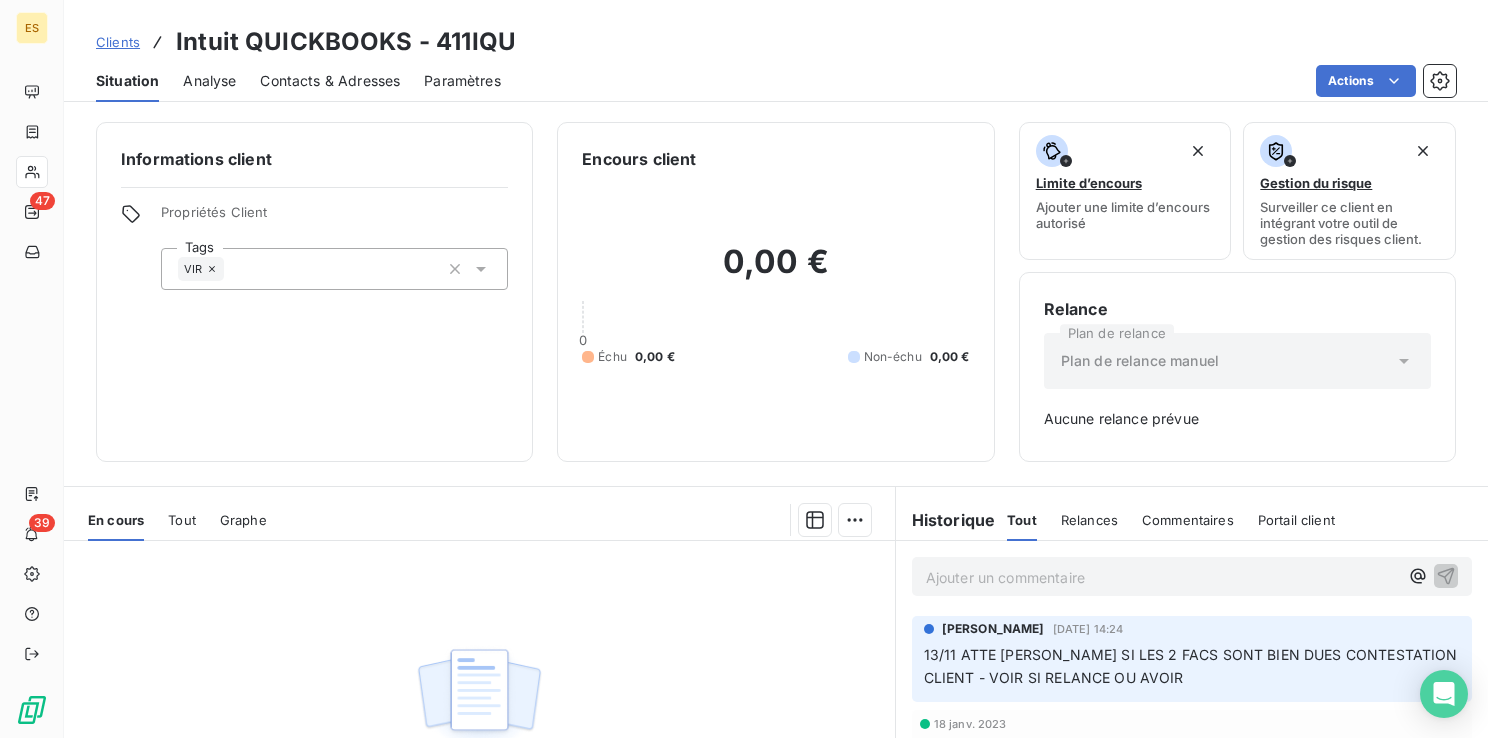 click on "Clients" at bounding box center [118, 42] 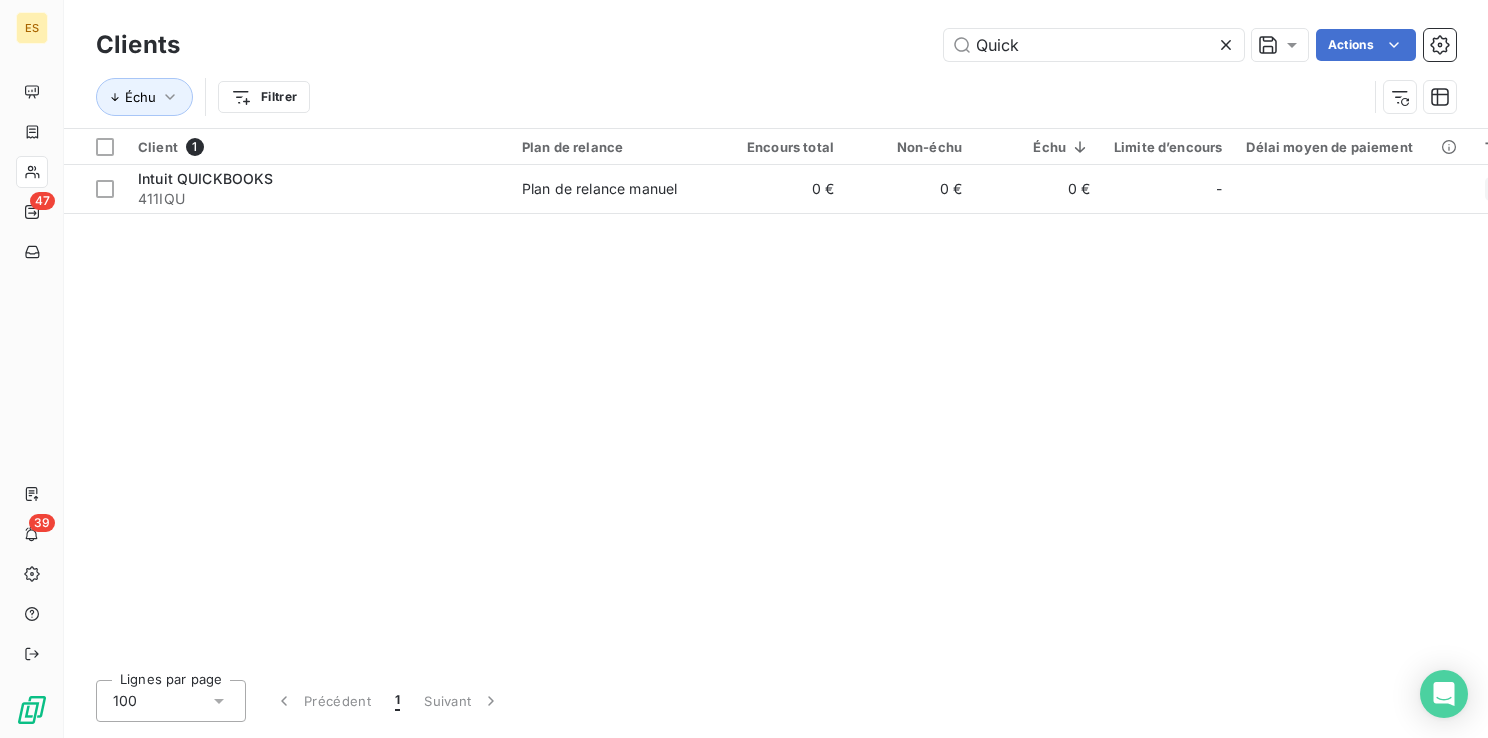 drag, startPoint x: 1026, startPoint y: 44, endPoint x: 902, endPoint y: 31, distance: 124.67959 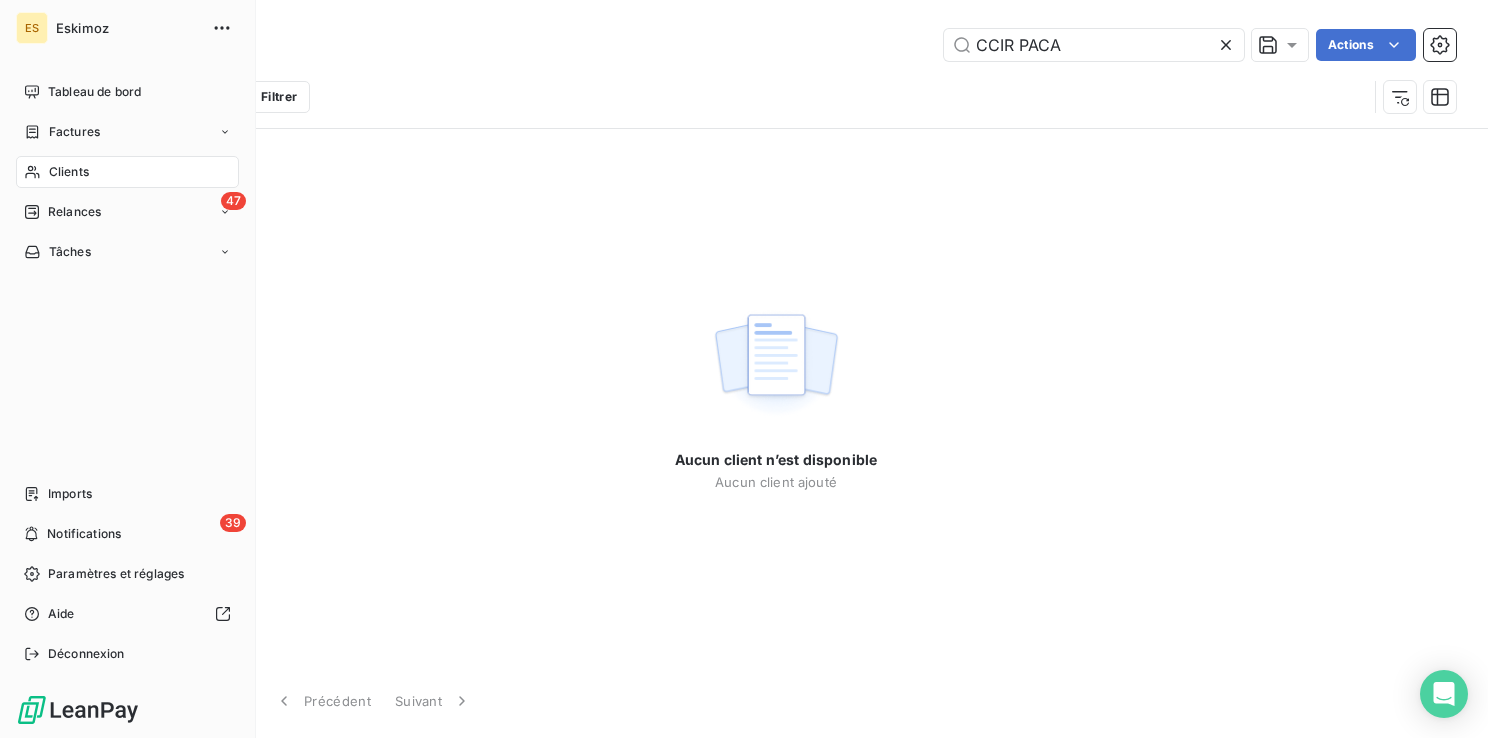 click on "Clients" at bounding box center (69, 172) 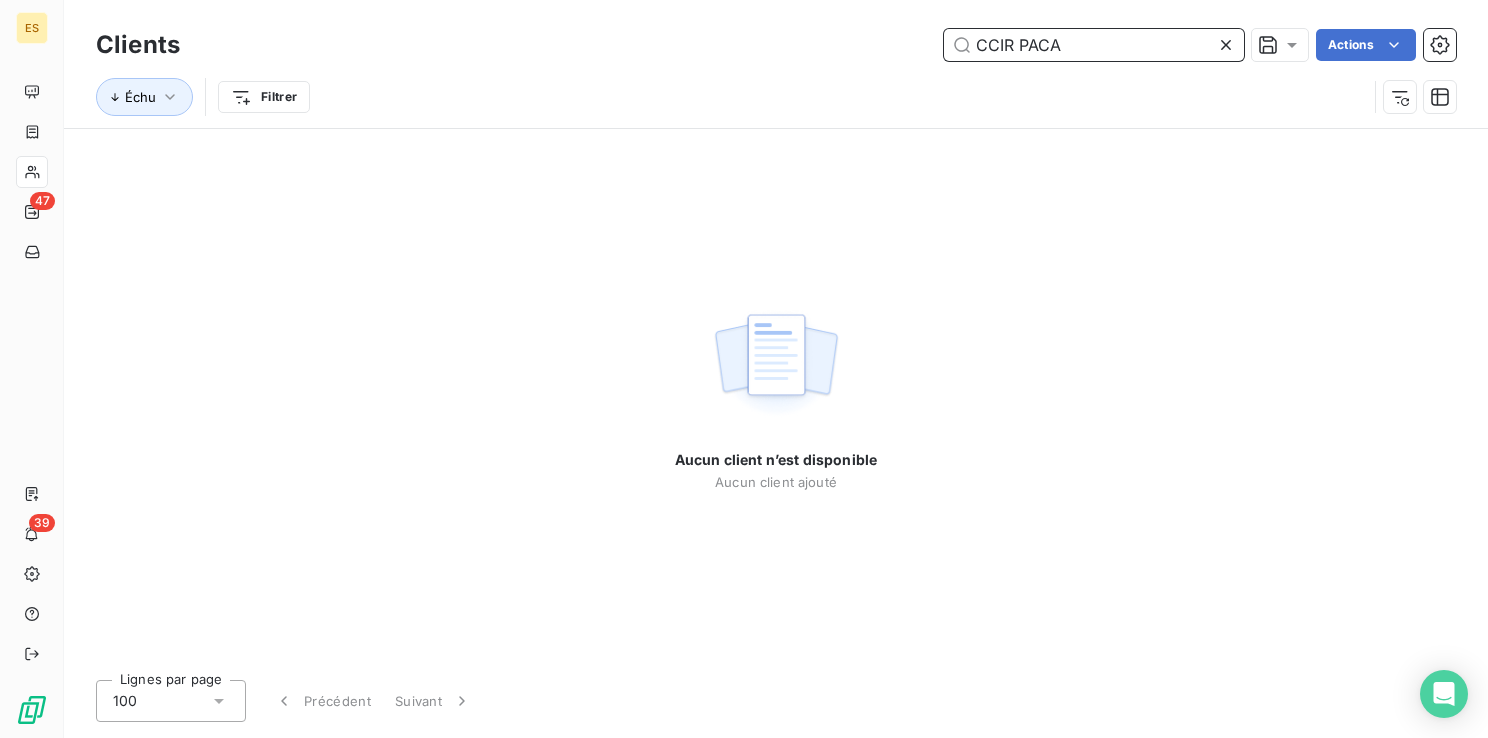click on "CCIR PACA" at bounding box center (1094, 45) 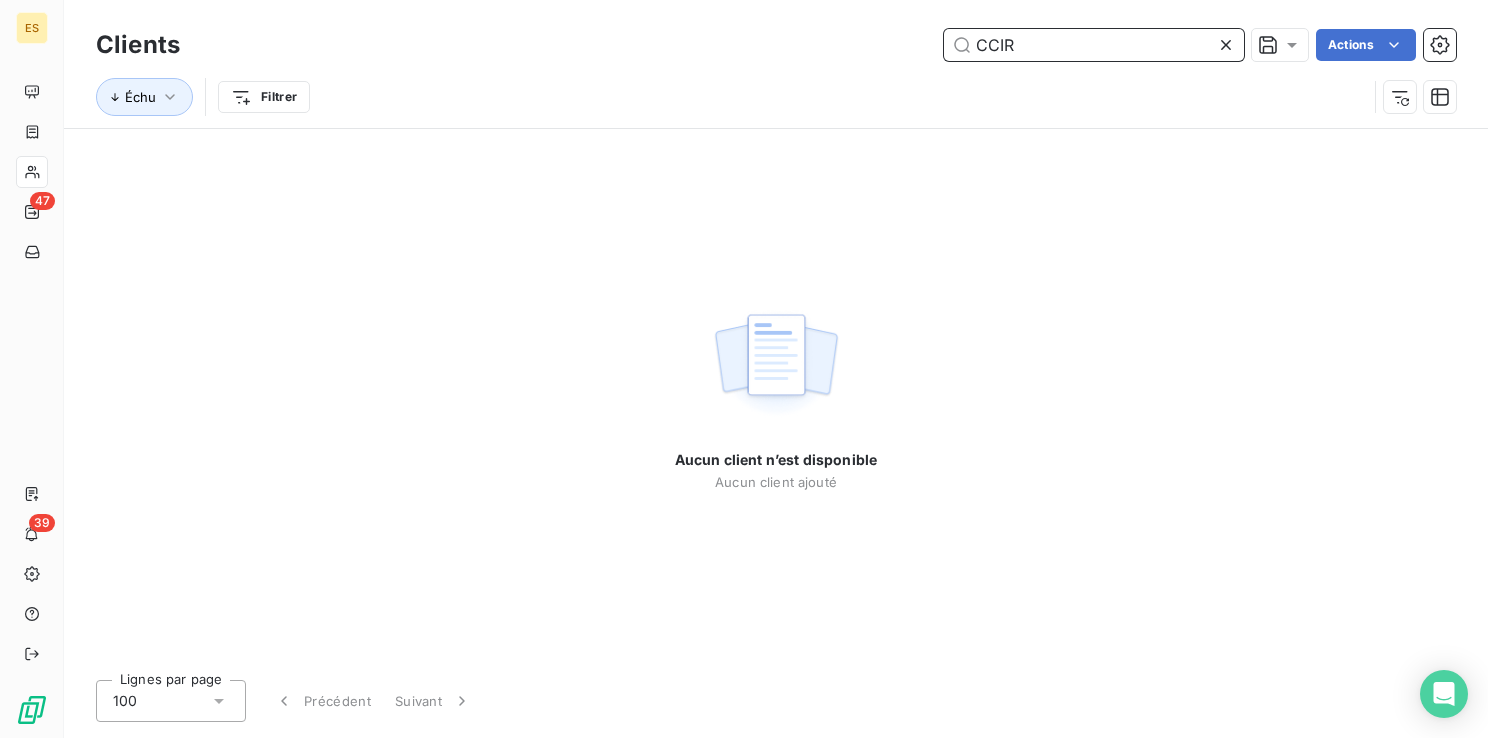 drag, startPoint x: 1082, startPoint y: 46, endPoint x: 938, endPoint y: 60, distance: 144.67896 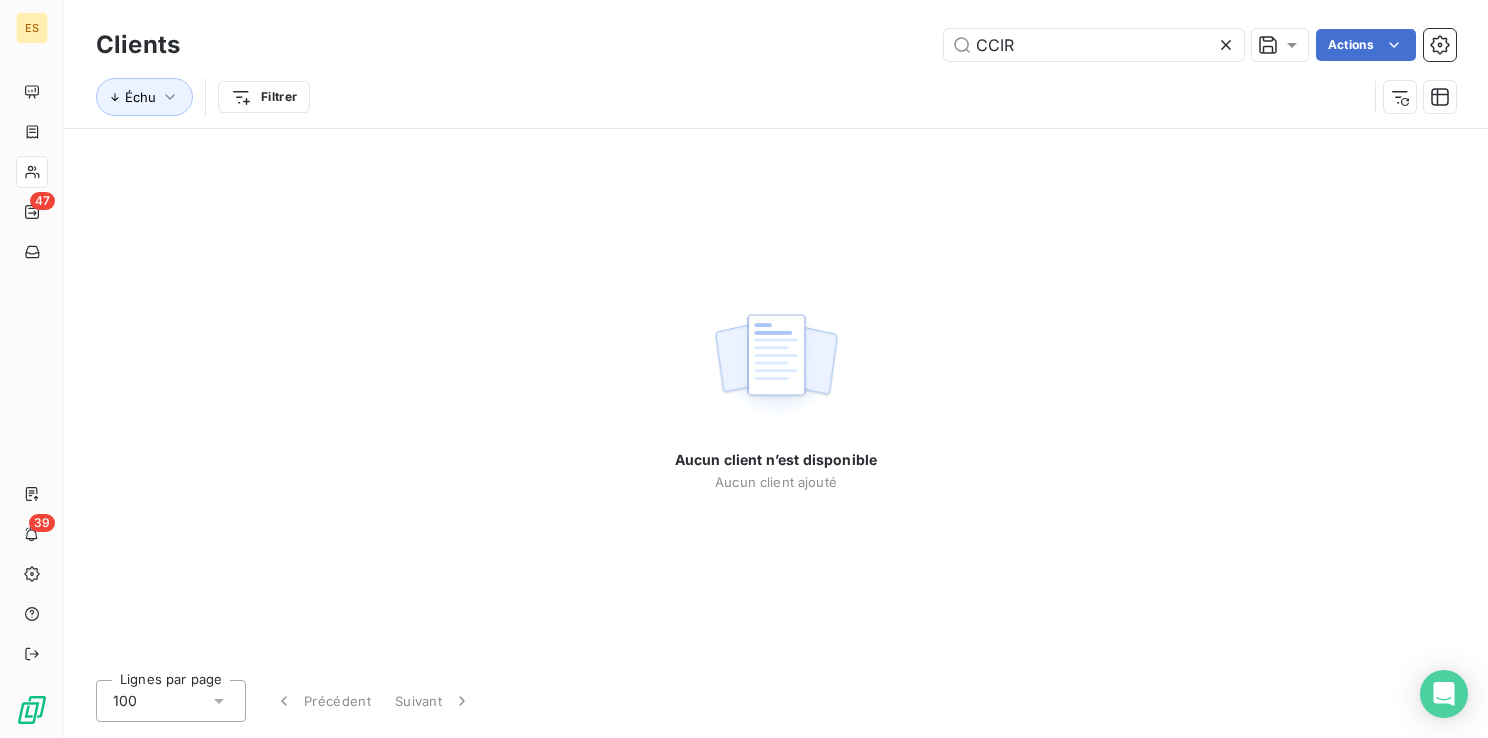 click 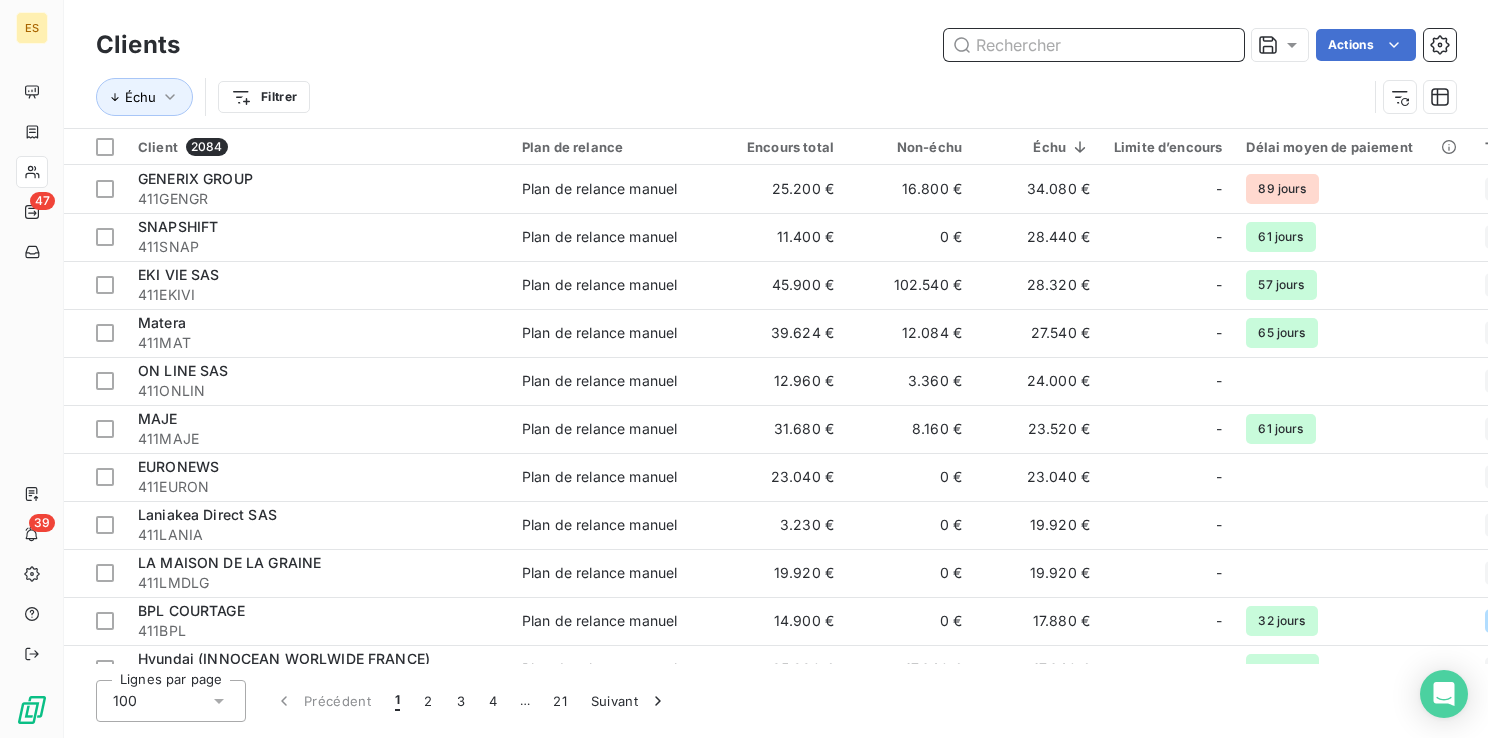 click at bounding box center (1094, 45) 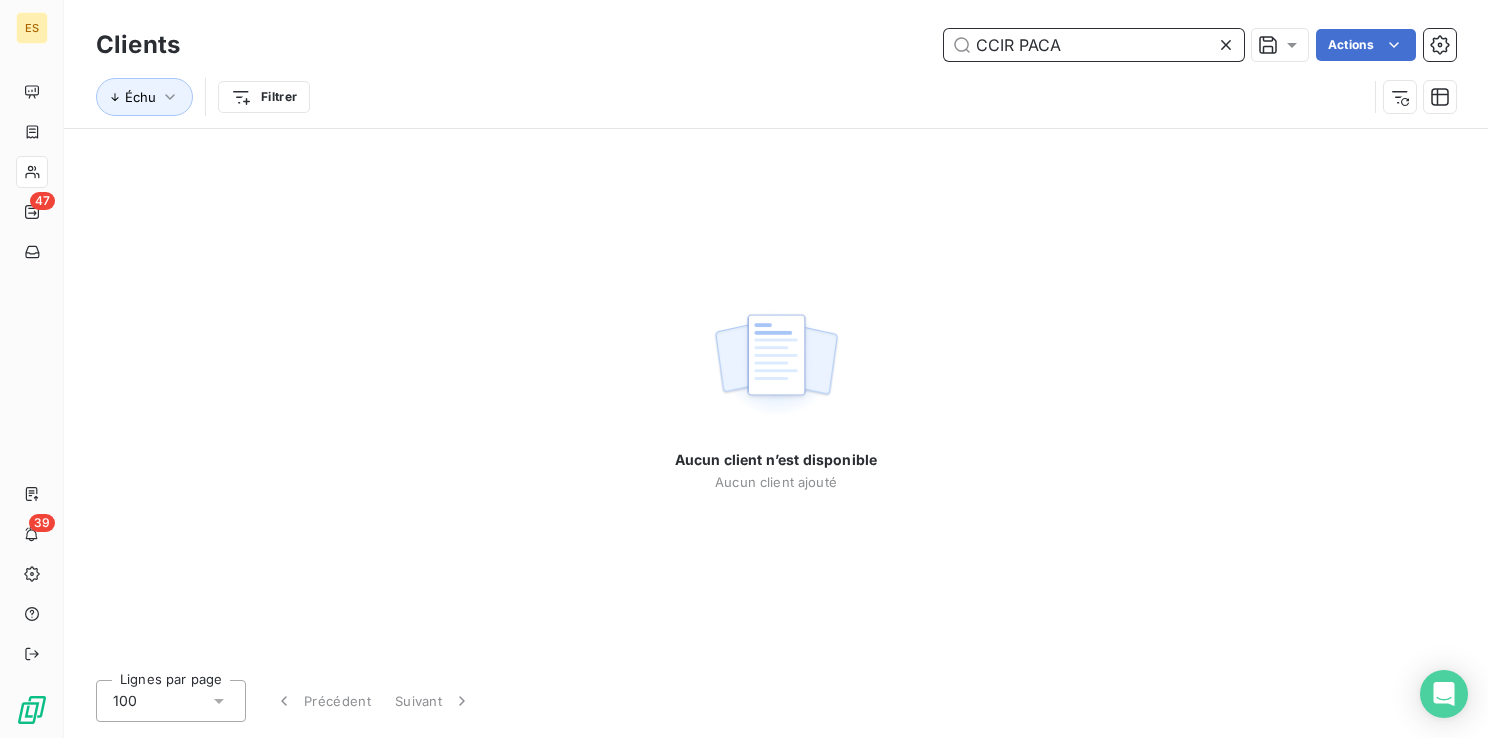 click on "CCIR PACA" at bounding box center (1094, 45) 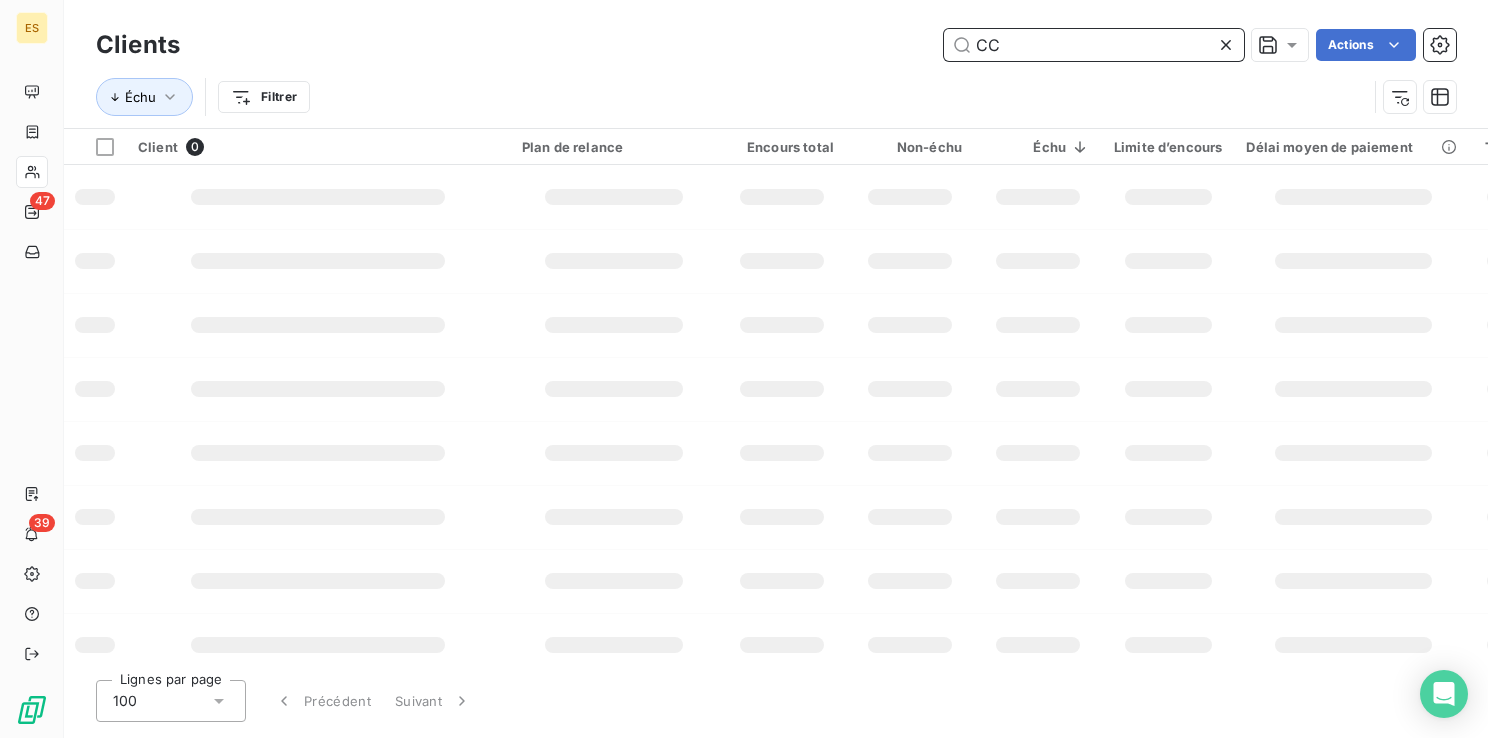 type on "C" 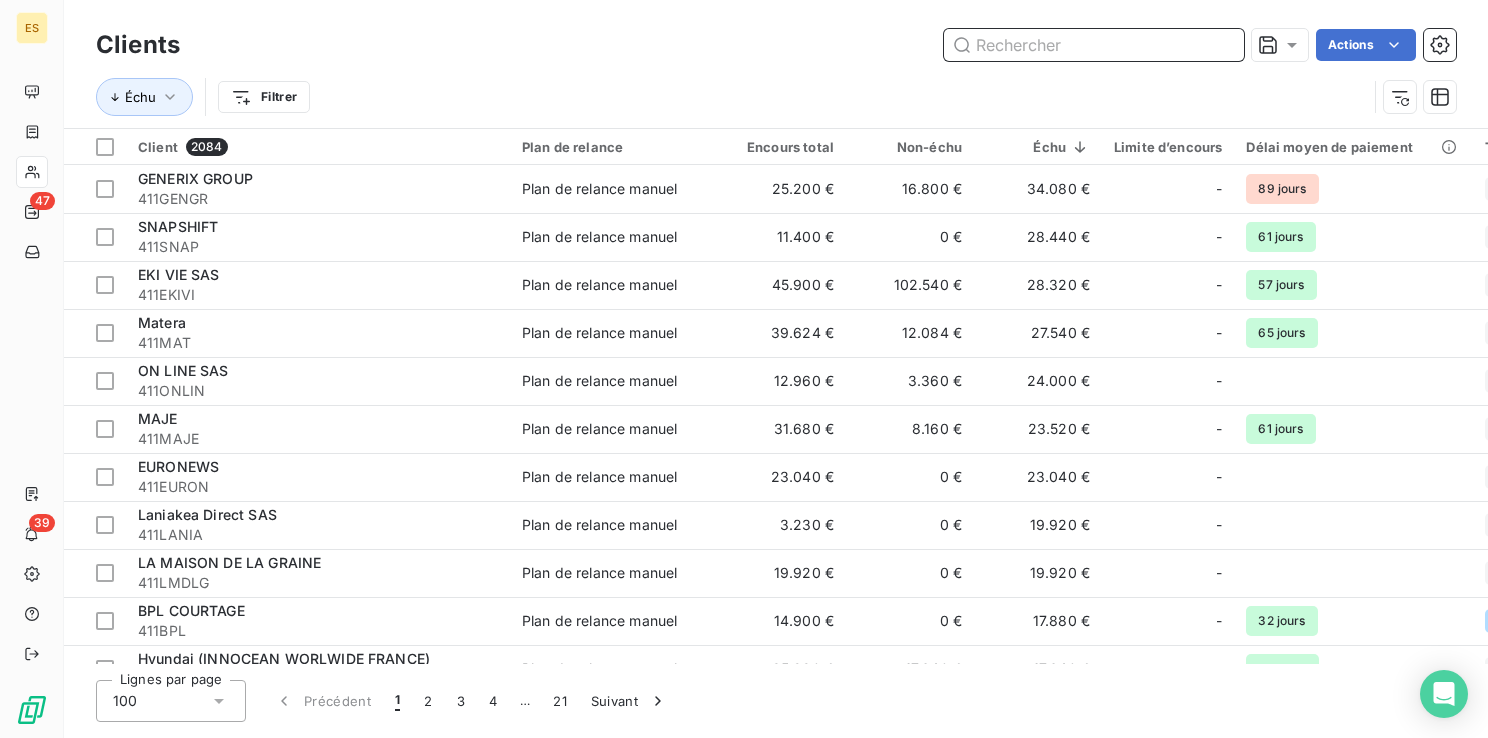 click at bounding box center (1094, 45) 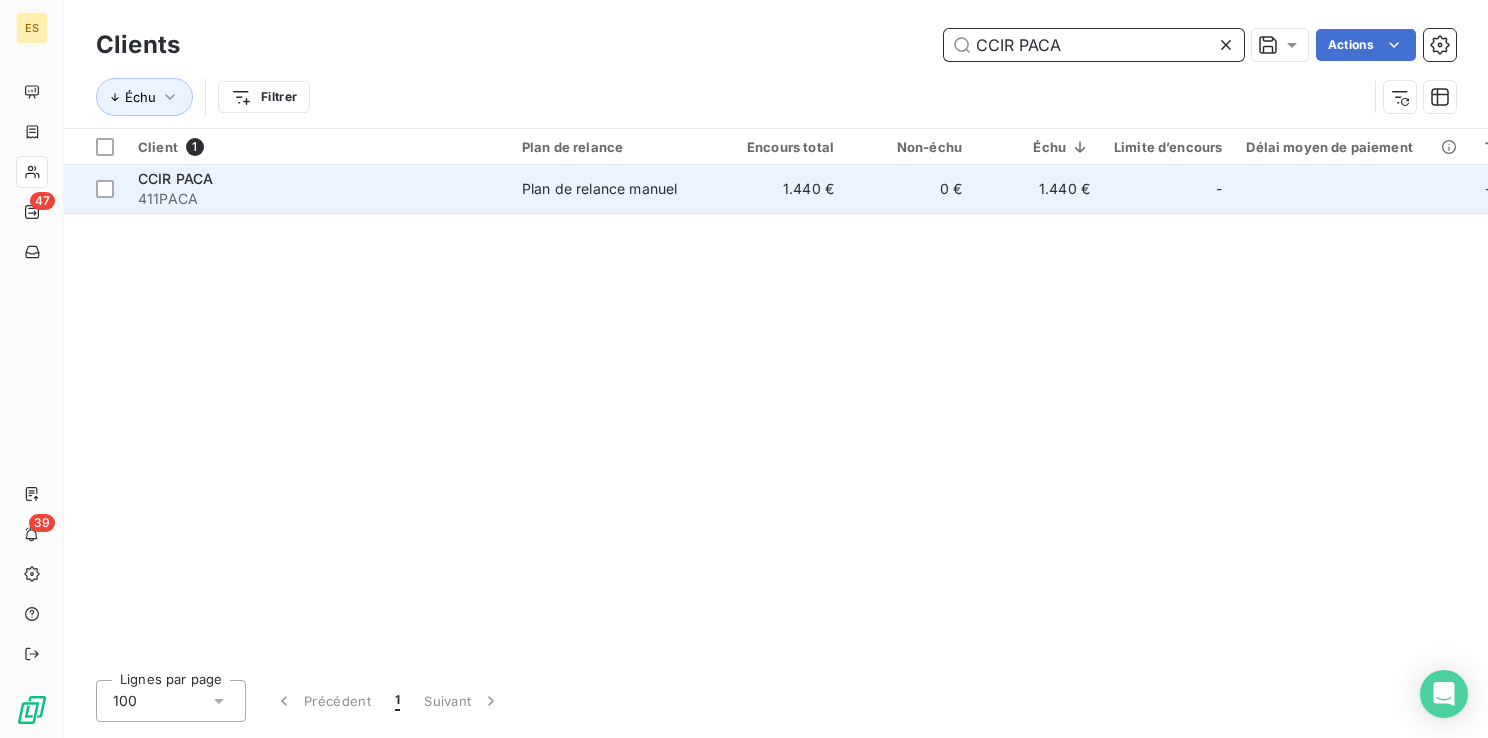 type on "CCIR PACA" 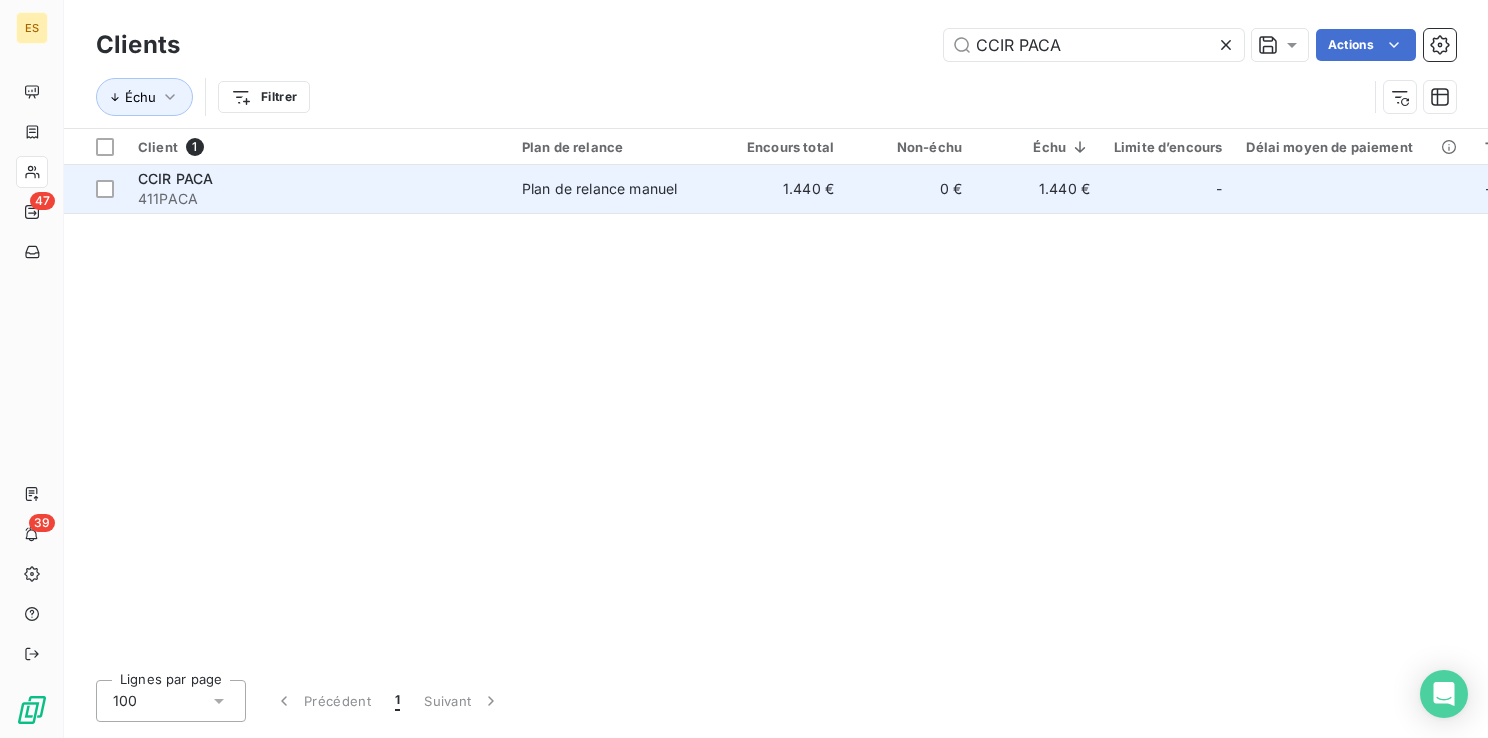 click on "Plan de relance manuel" at bounding box center (599, 189) 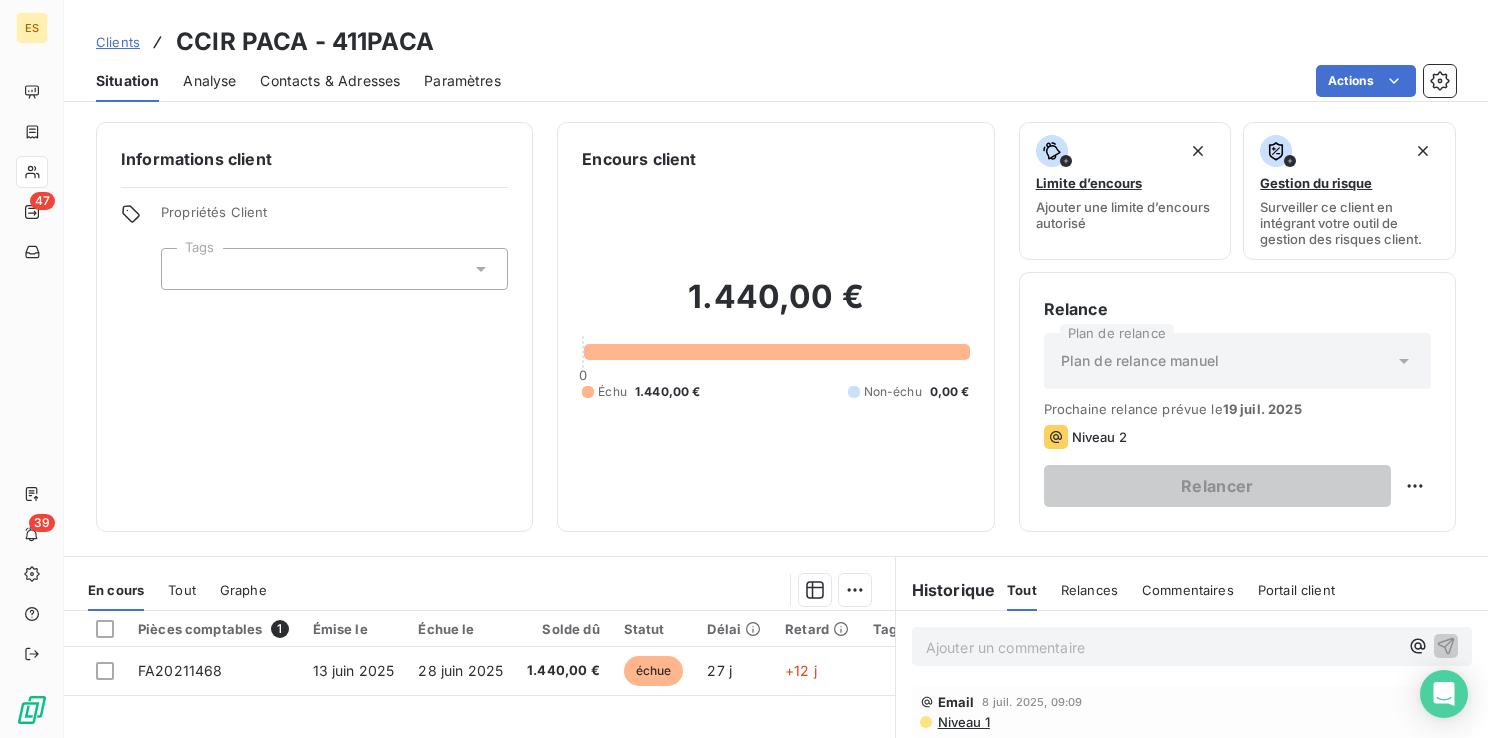 click on "Ajouter un commentaire ﻿" at bounding box center (1162, 647) 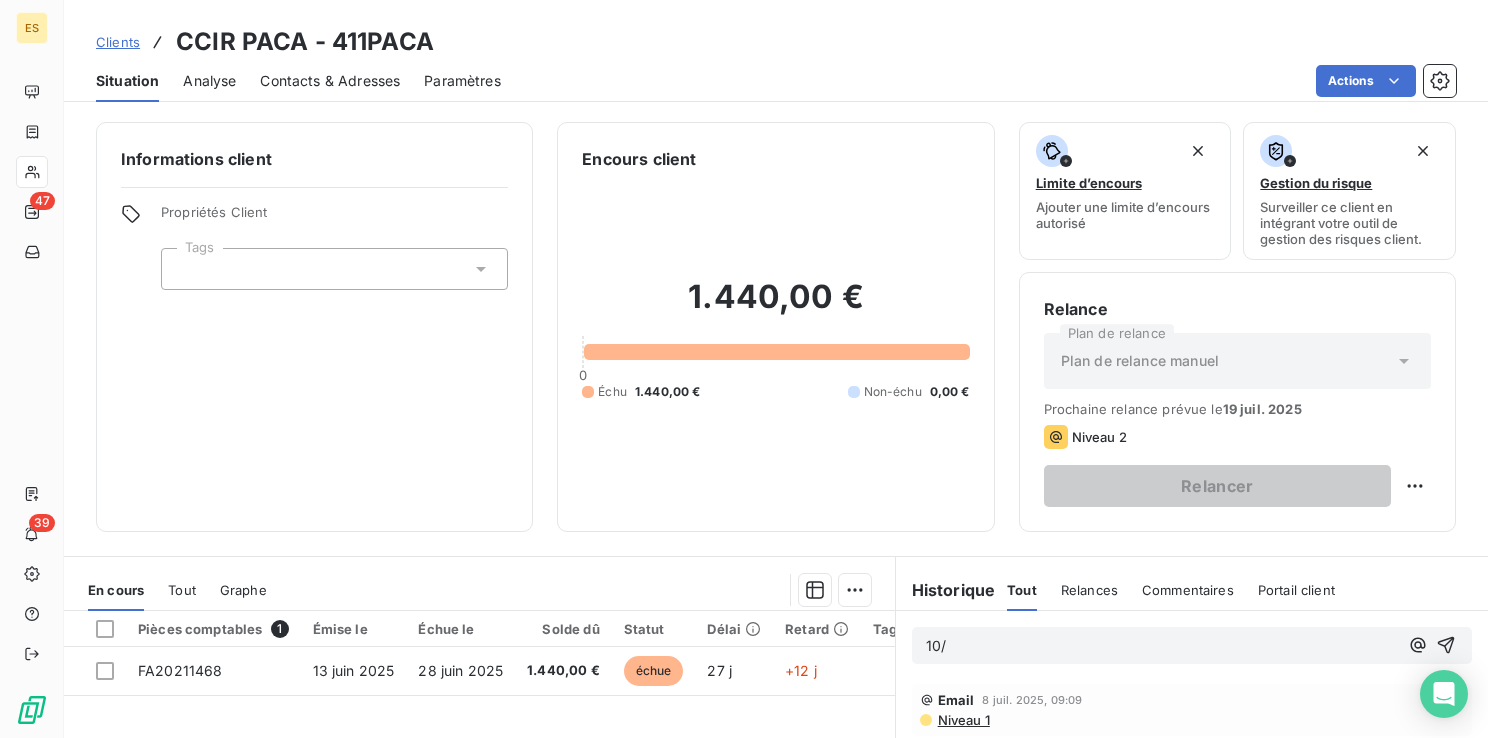 click on "10/" at bounding box center (1162, 646) 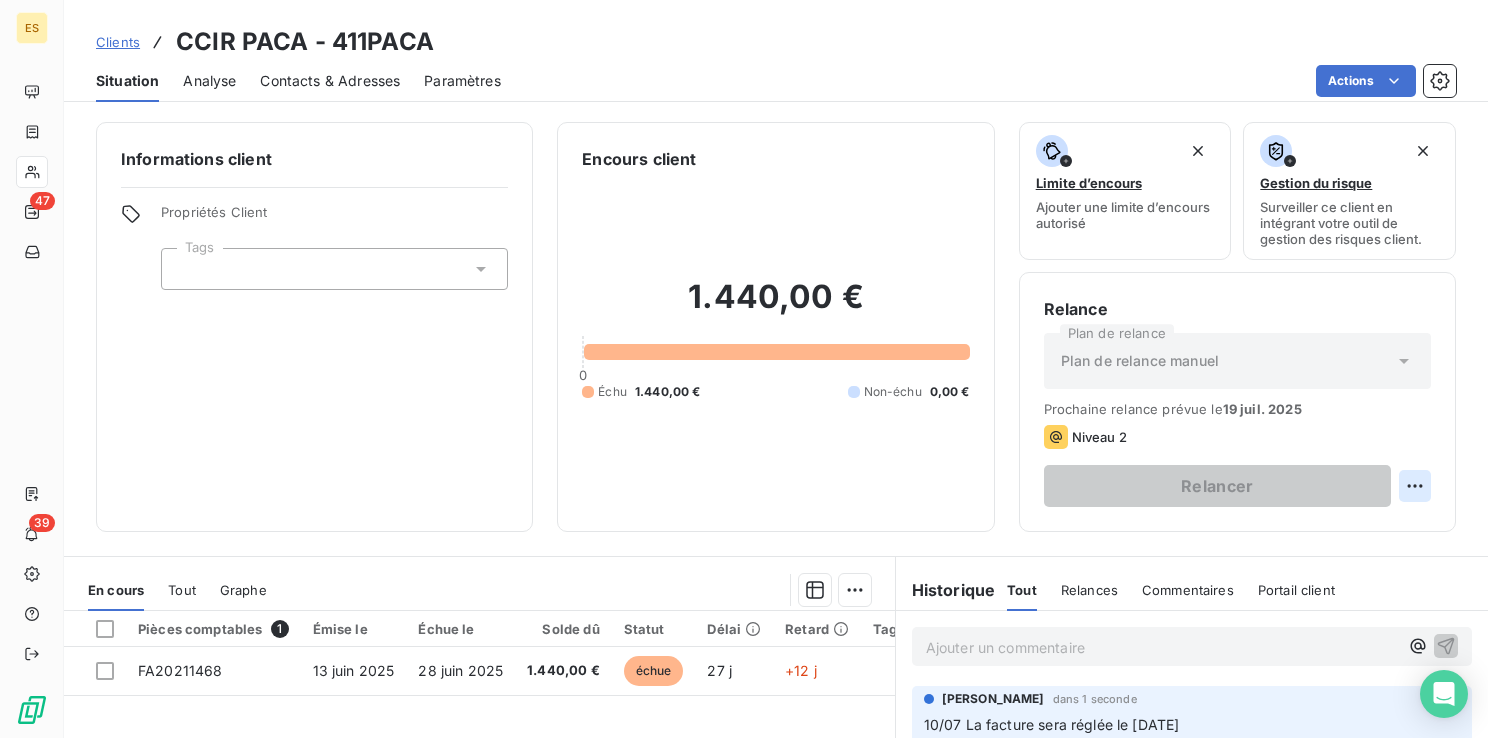 click on "ES 47 39 Clients CCIR PACA - 411PACA Situation Analyse Contacts & Adresses Paramètres Actions Informations client Propriétés Client Tags Encours client   1.440,00 € 0 Échu 1.440,00 € Non-échu 0,00 €     Limite d’encours Ajouter une limite d’encours autorisé Gestion du risque Surveiller ce client en intégrant votre outil de gestion des risques client. Relance Plan de relance Plan de relance manuel Prochaine relance prévue le  19 juil. 2025 Niveau 2 Relancer En cours Tout Graphe Pièces comptables 1 Émise le Échue le Solde dû Statut Délai   Retard   Tag relance   FA20211468 13 juin 2025 28 juin 2025 1.440,00 € échue 27 j +12 j Lignes par page 25 Précédent 1 Suivant Historique Tout Relances Commentaires Portail client Tout Relances Commentaires Portail client Ajouter un commentaire ﻿ Loubna Ryad dans 1 seconde 10/07 La facture sera réglée le 16/07/2025 Email 8 juil. 2025, 09:09 Niveau 1" at bounding box center [744, 369] 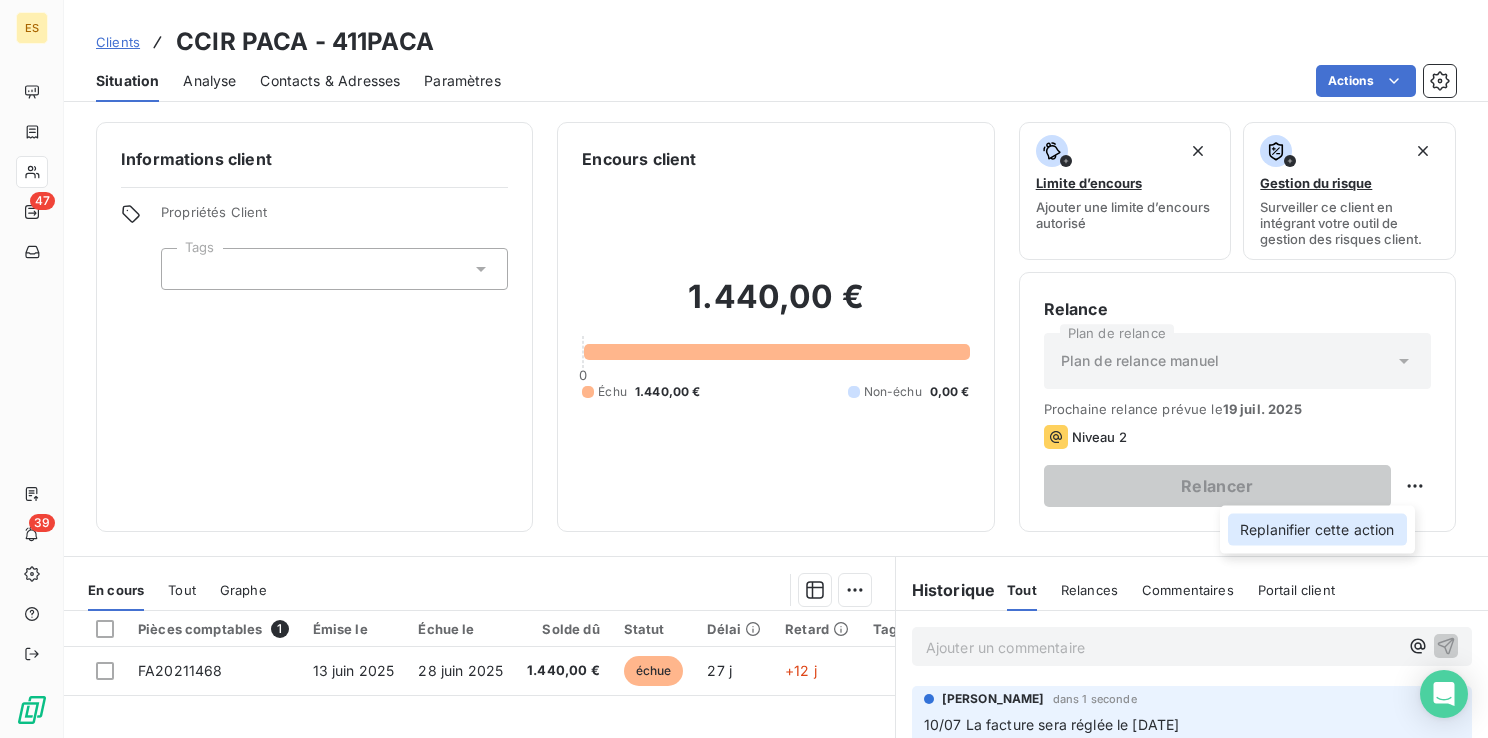 click on "Replanifier cette action" at bounding box center (1317, 530) 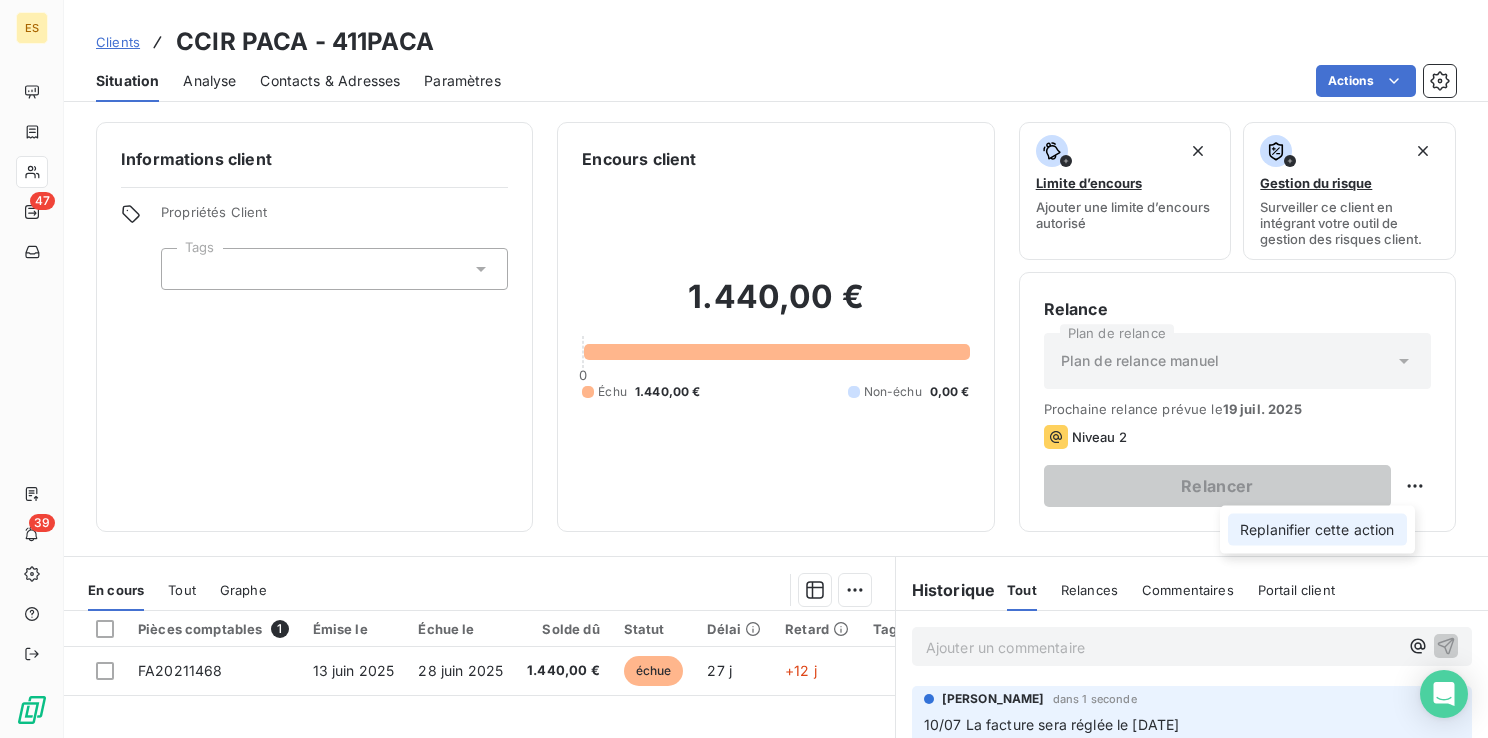 select on "6" 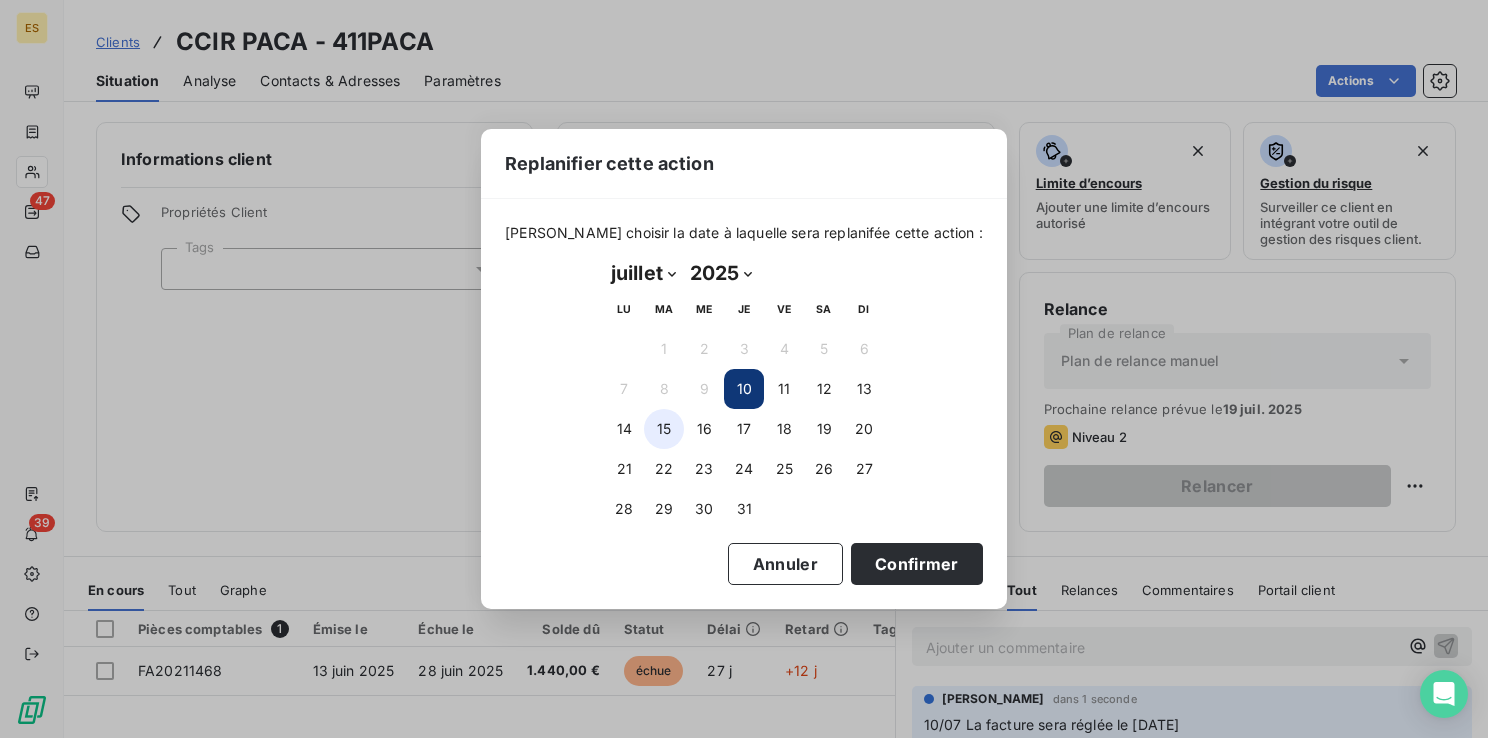 click on "15" at bounding box center [664, 429] 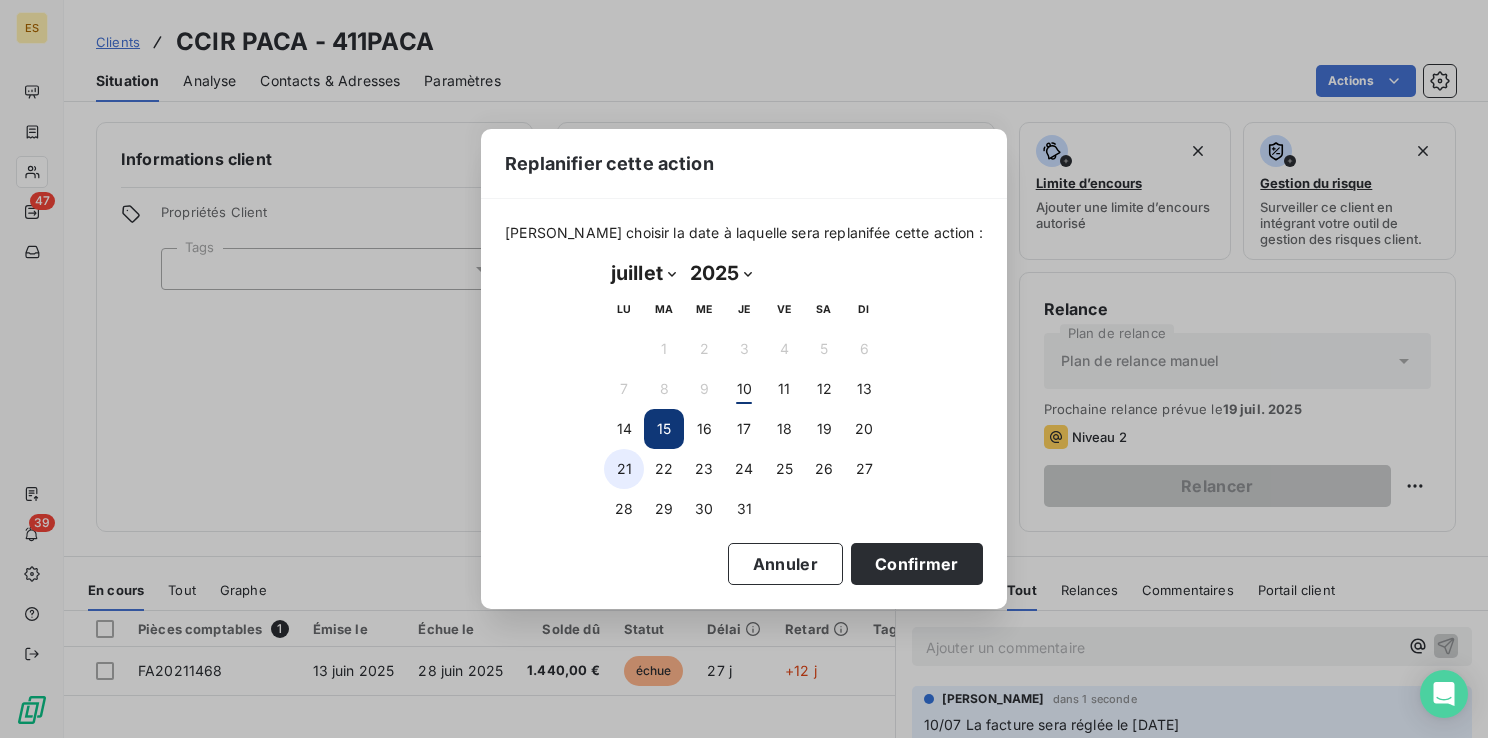 click on "21" at bounding box center (624, 469) 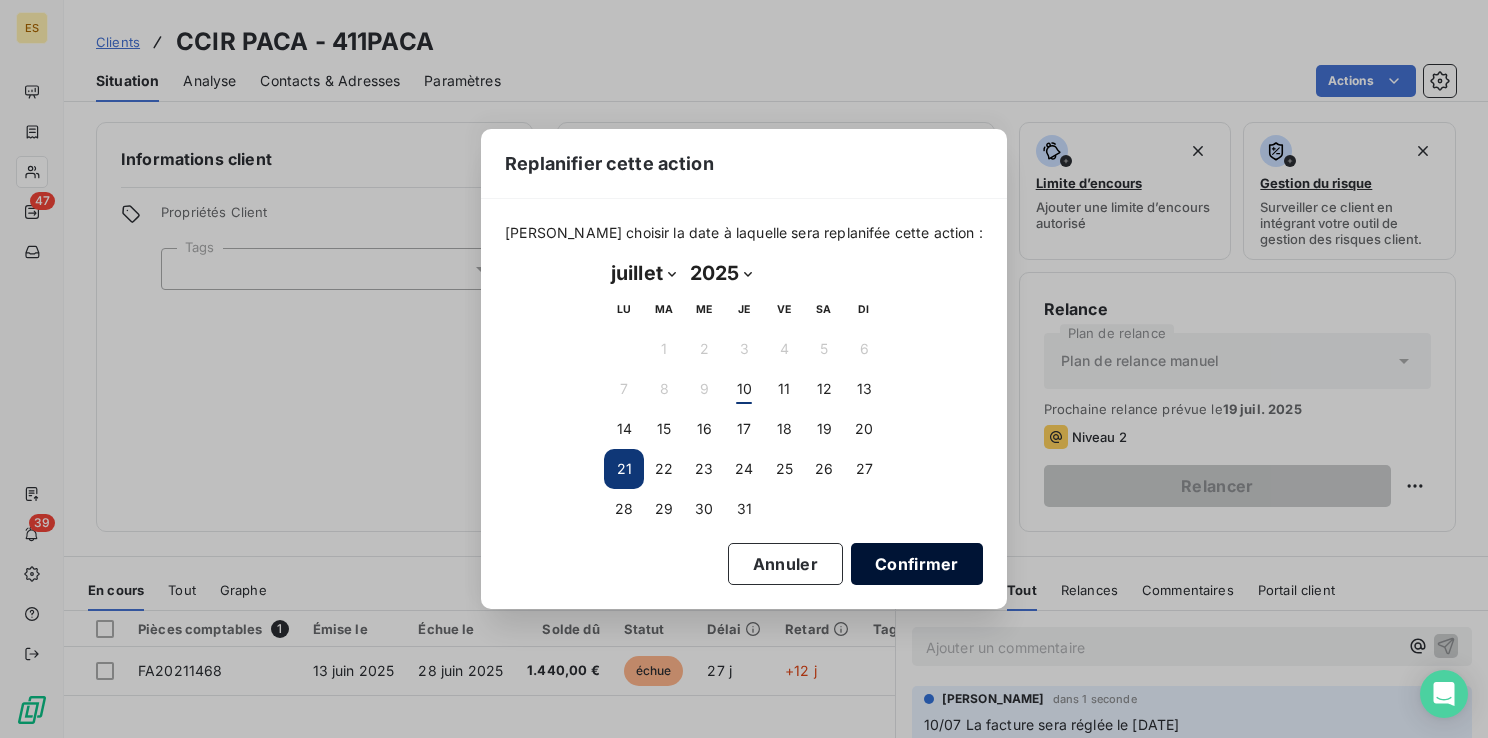 click on "Confirmer" at bounding box center [917, 564] 